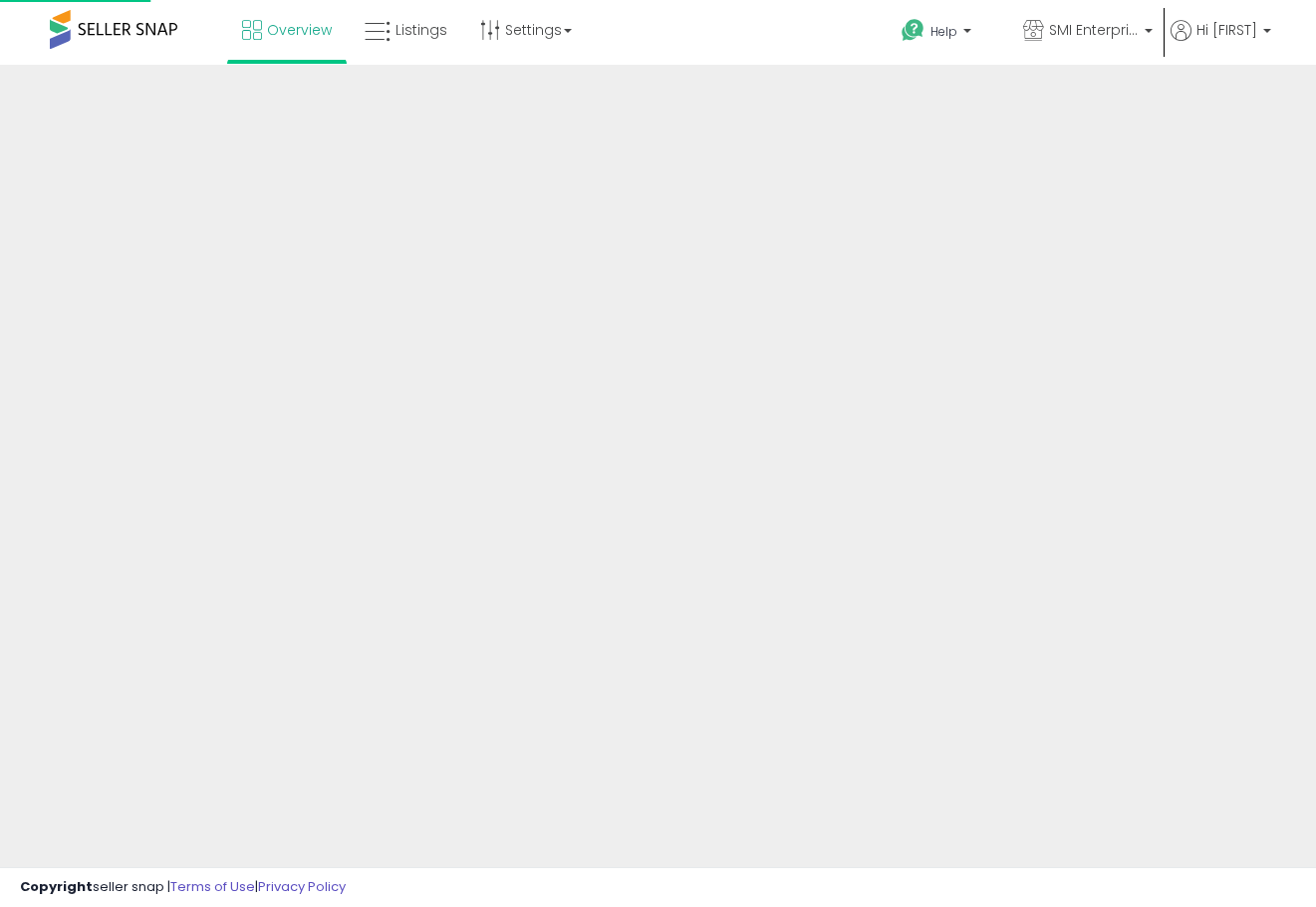 scroll, scrollTop: 0, scrollLeft: 0, axis: both 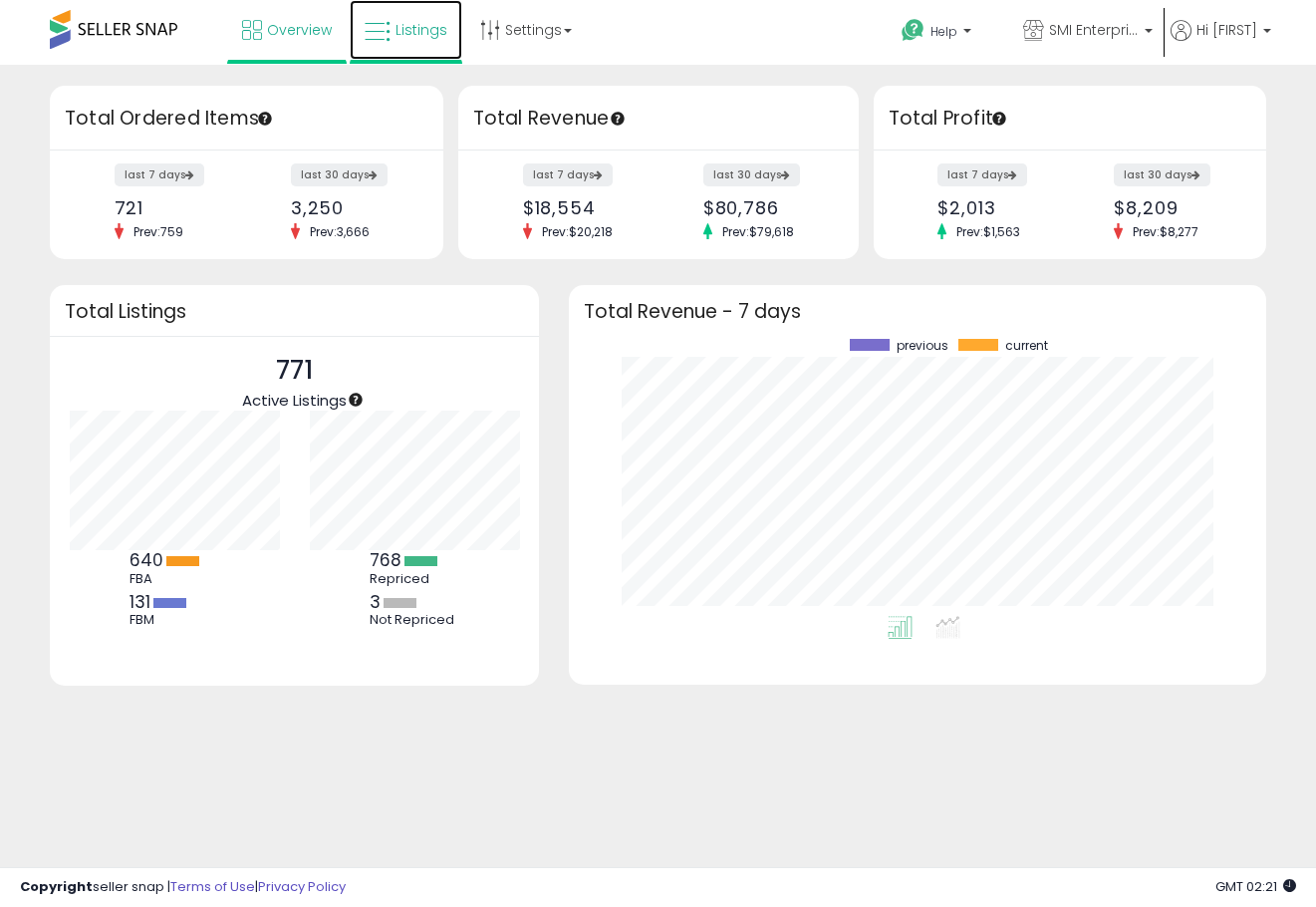 click on "Listings" at bounding box center [421, 30] 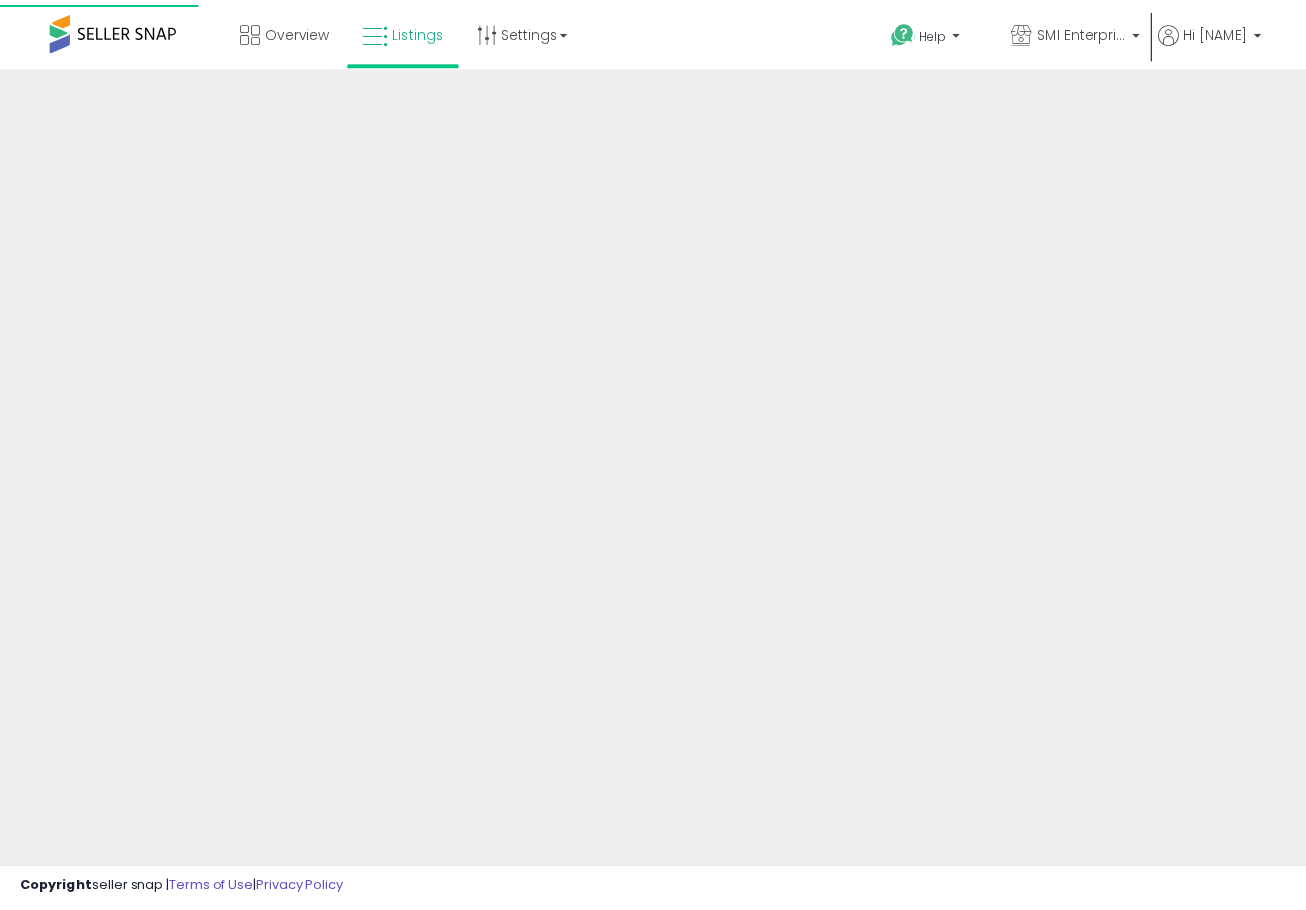scroll, scrollTop: 0, scrollLeft: 0, axis: both 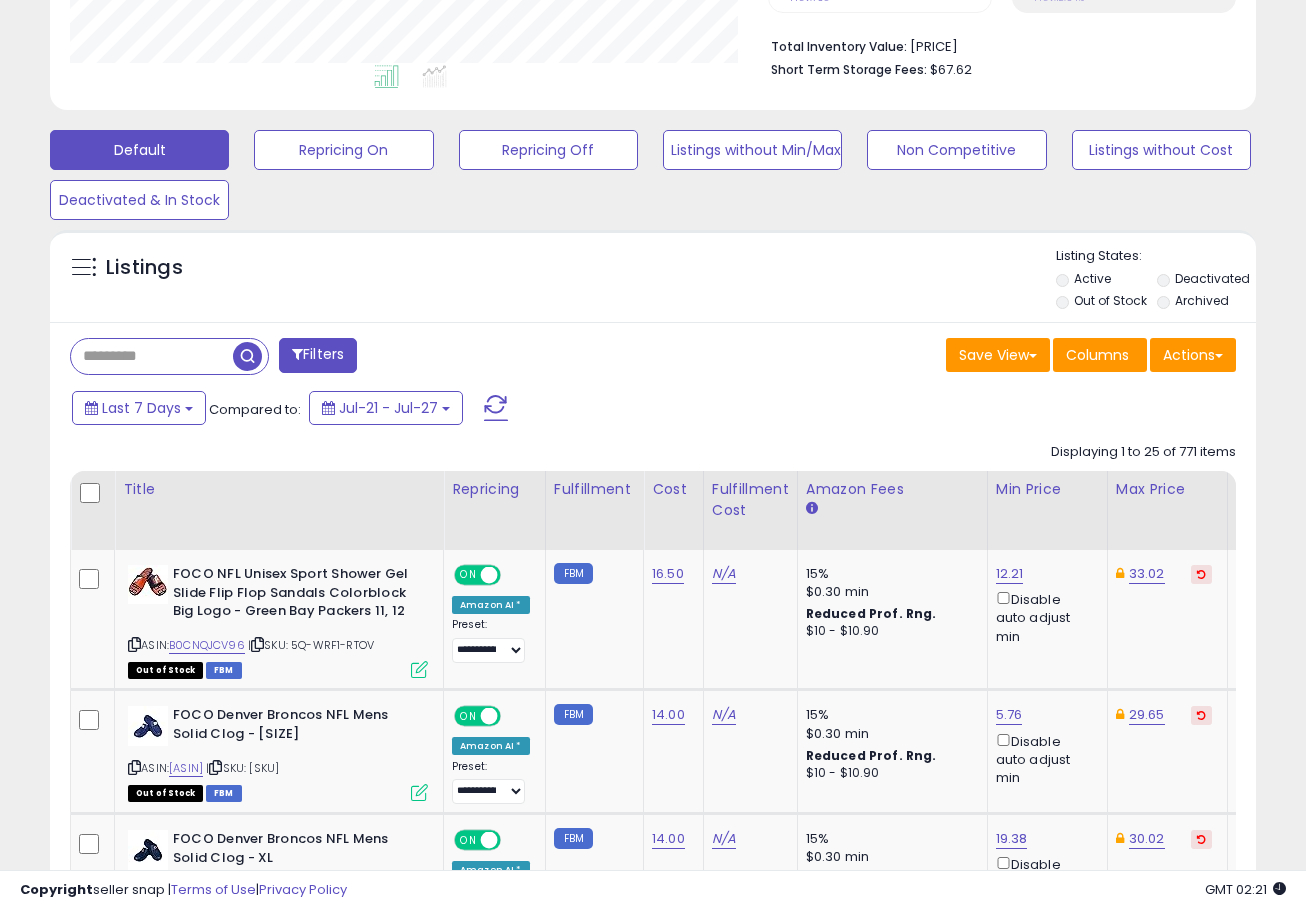 click at bounding box center (152, 356) 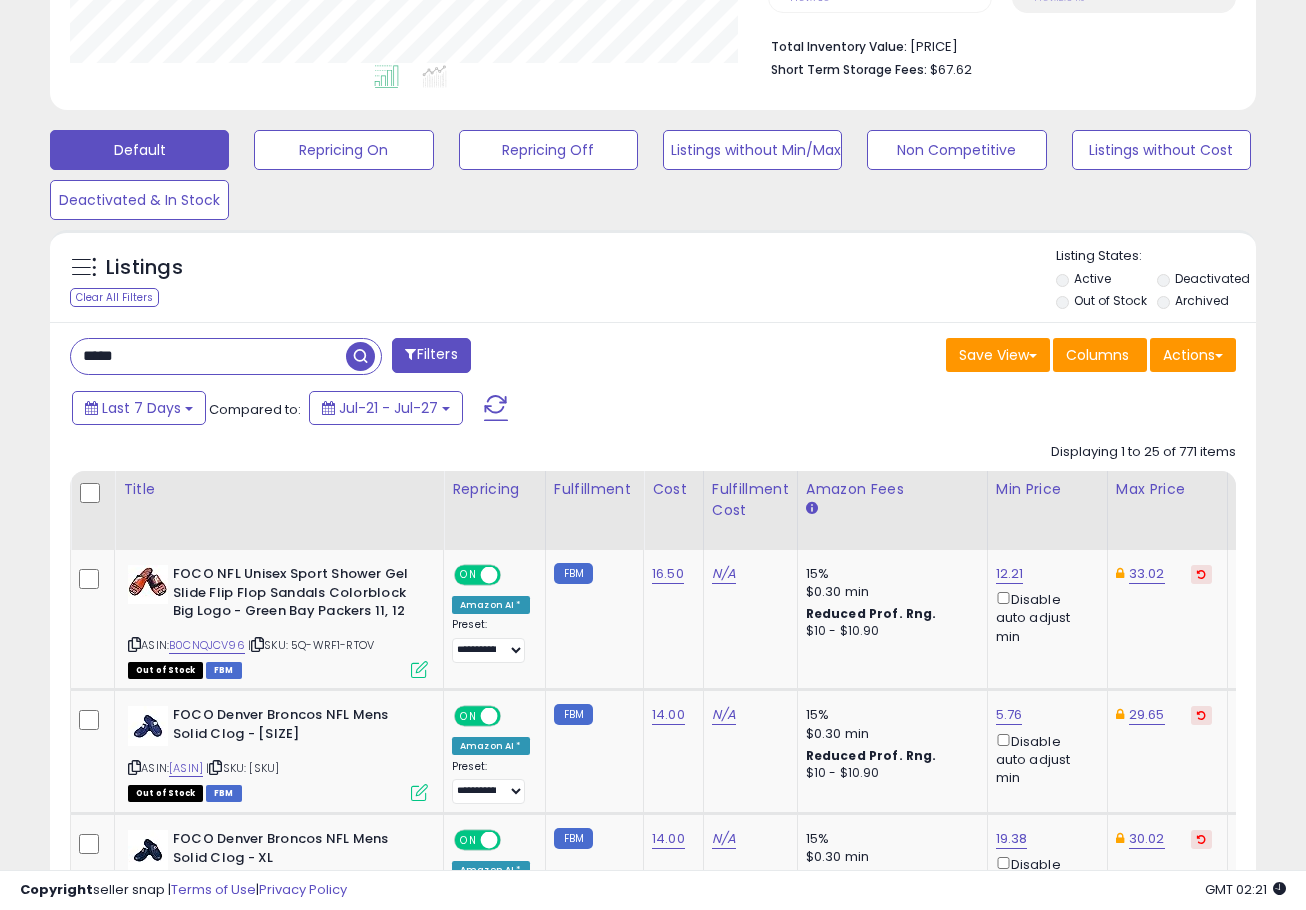 type on "*****" 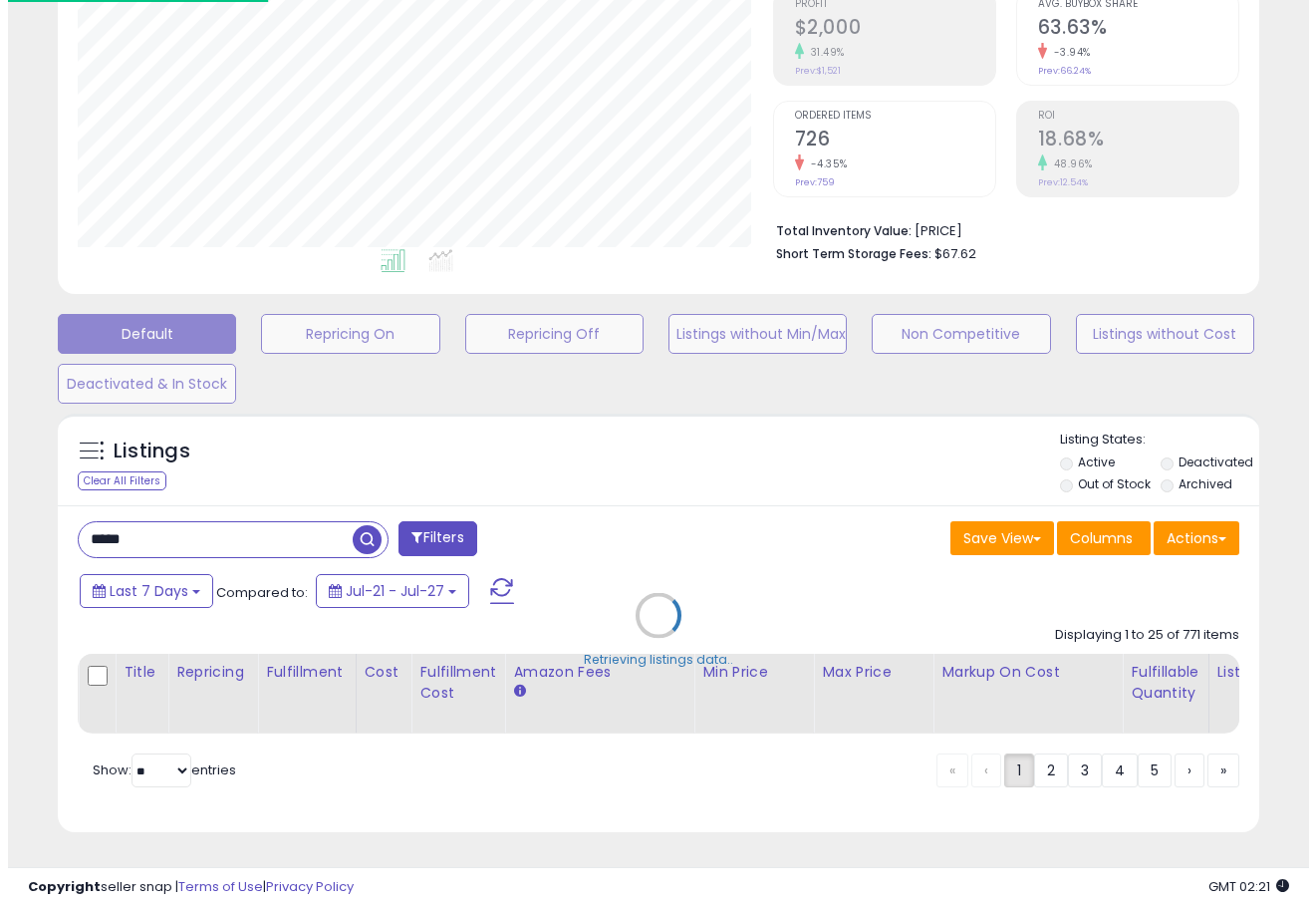 scroll, scrollTop: 329, scrollLeft: 0, axis: vertical 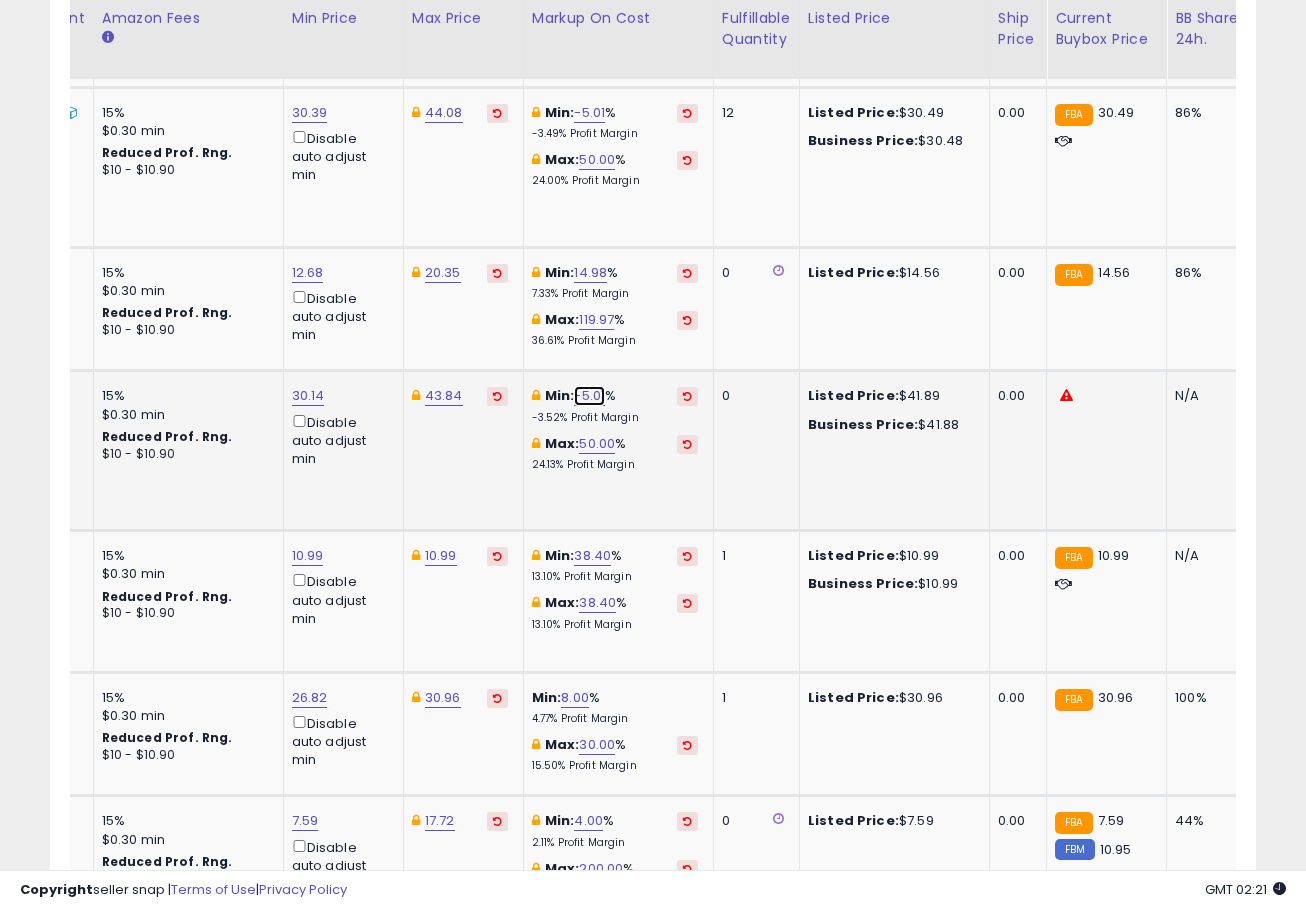 click on "-5.01" at bounding box center [589, 396] 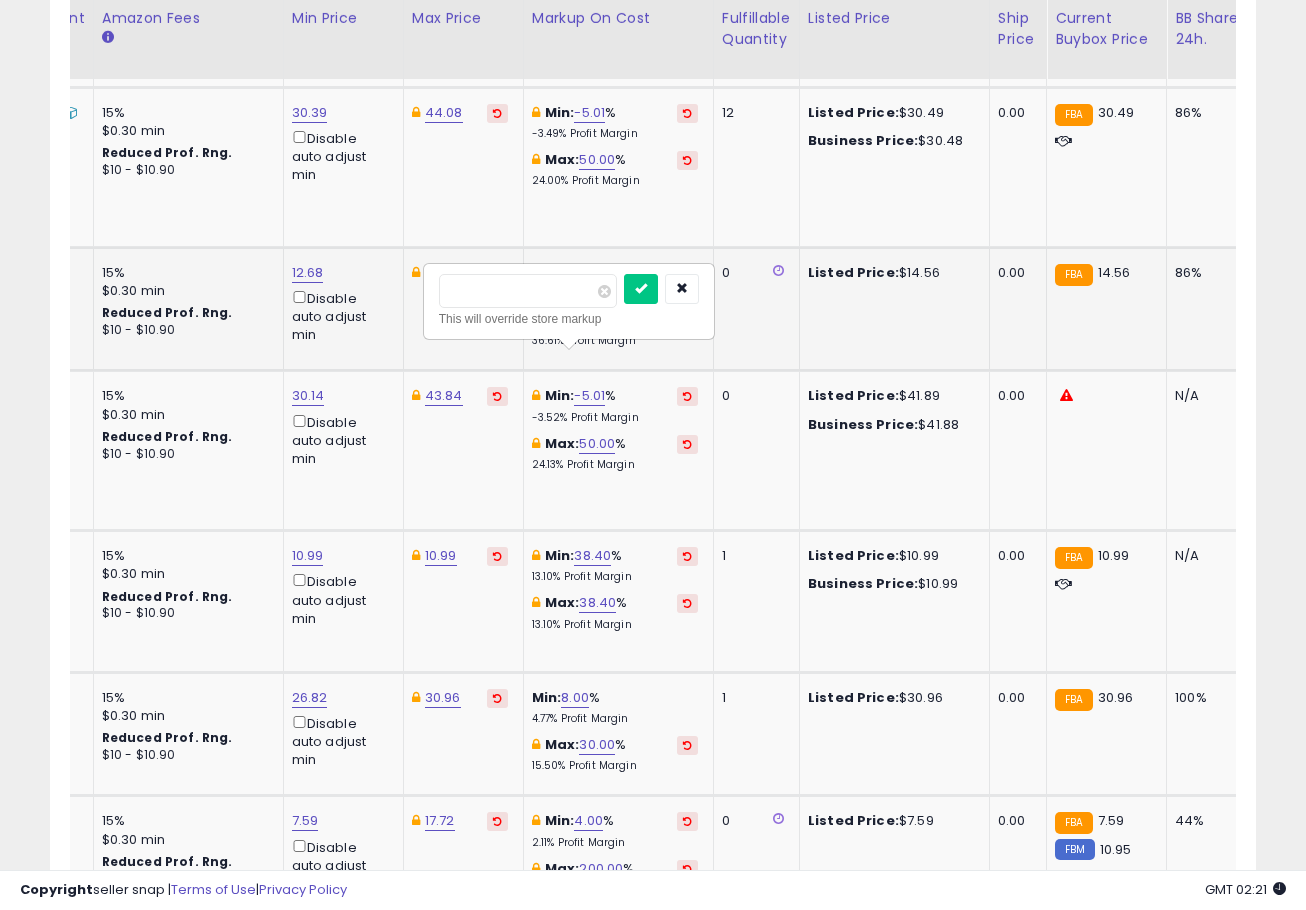 drag, startPoint x: 511, startPoint y: 297, endPoint x: 357, endPoint y: 312, distance: 154.72879 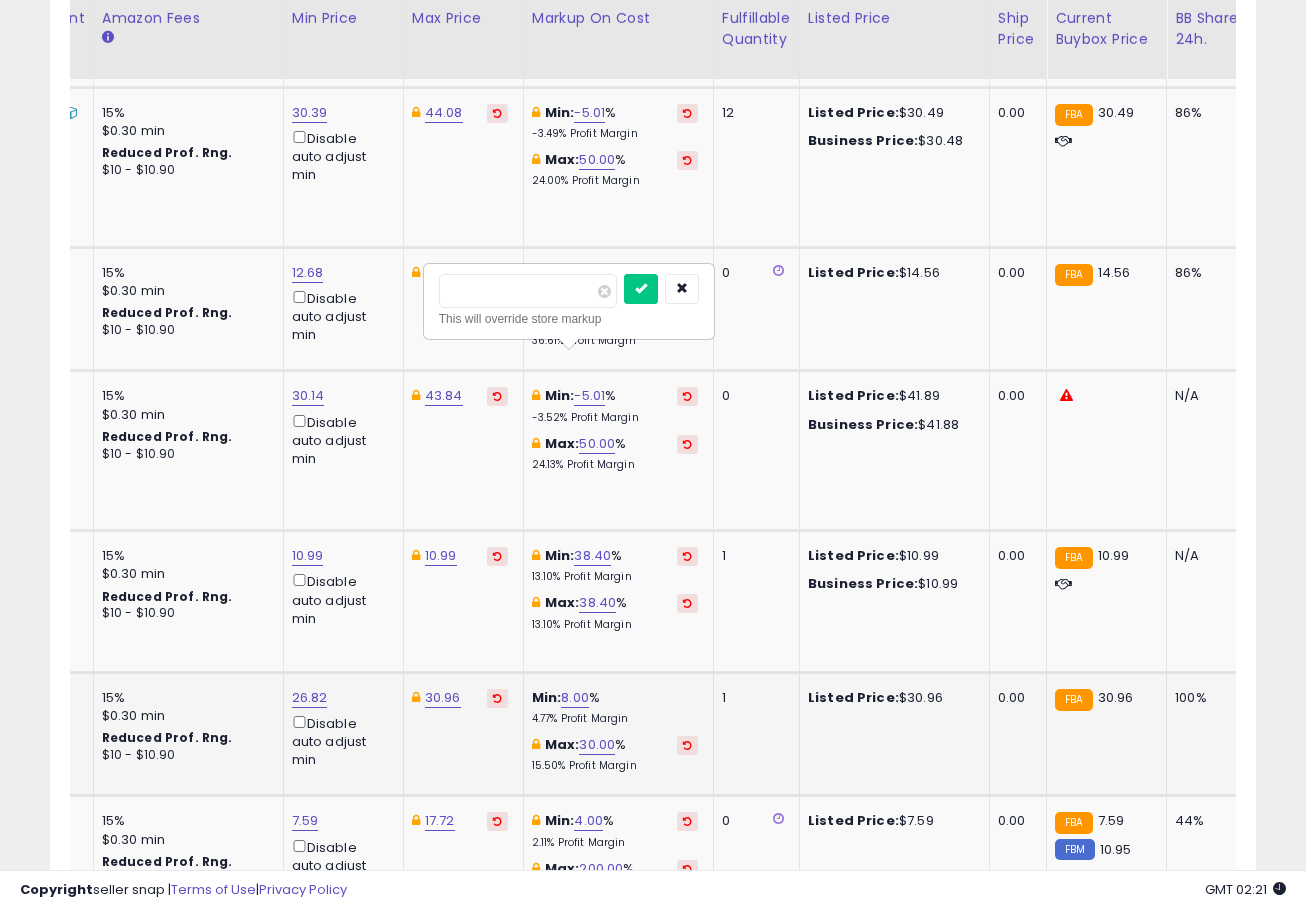 type on "**" 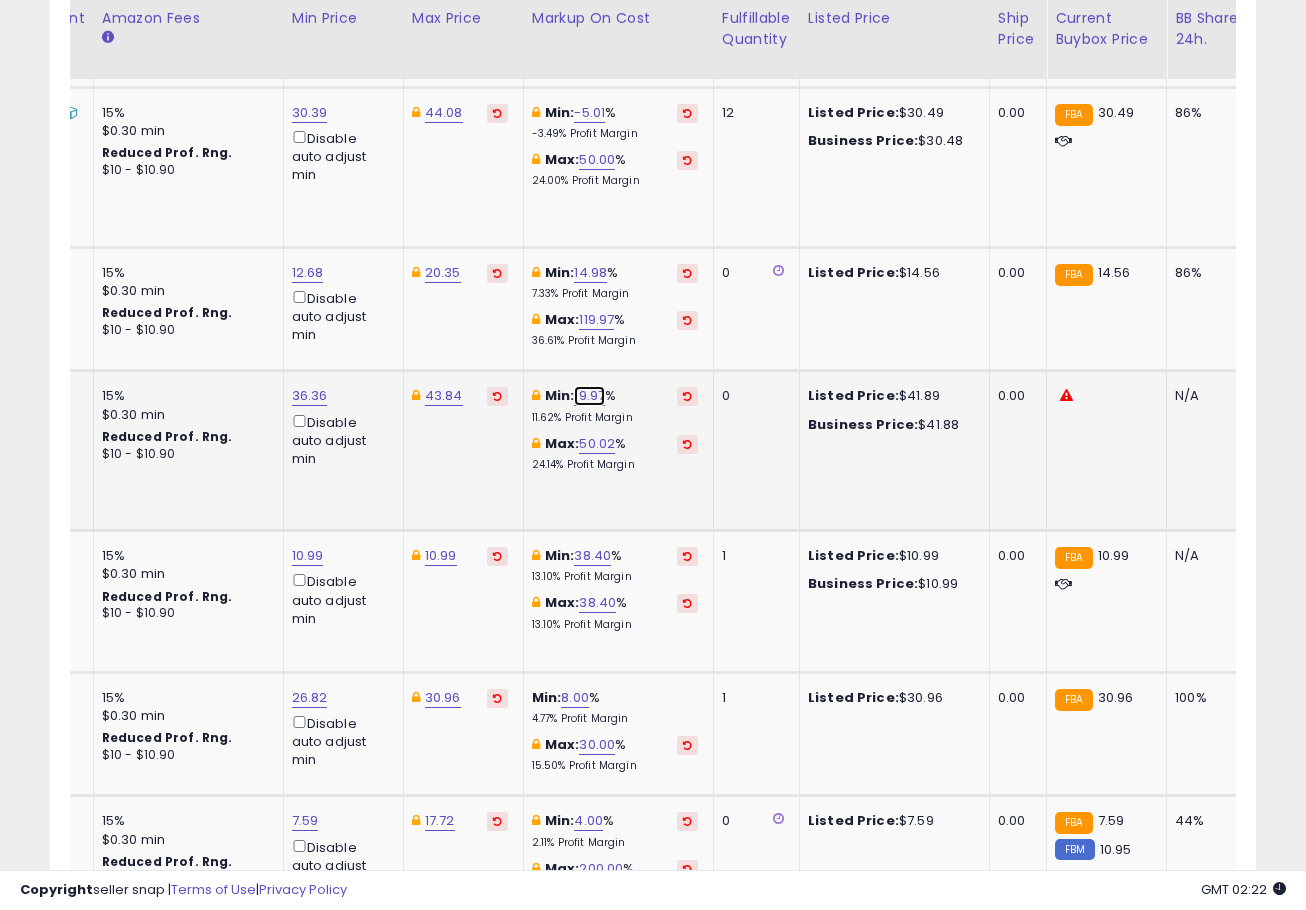 click on "19.97" at bounding box center [589, 396] 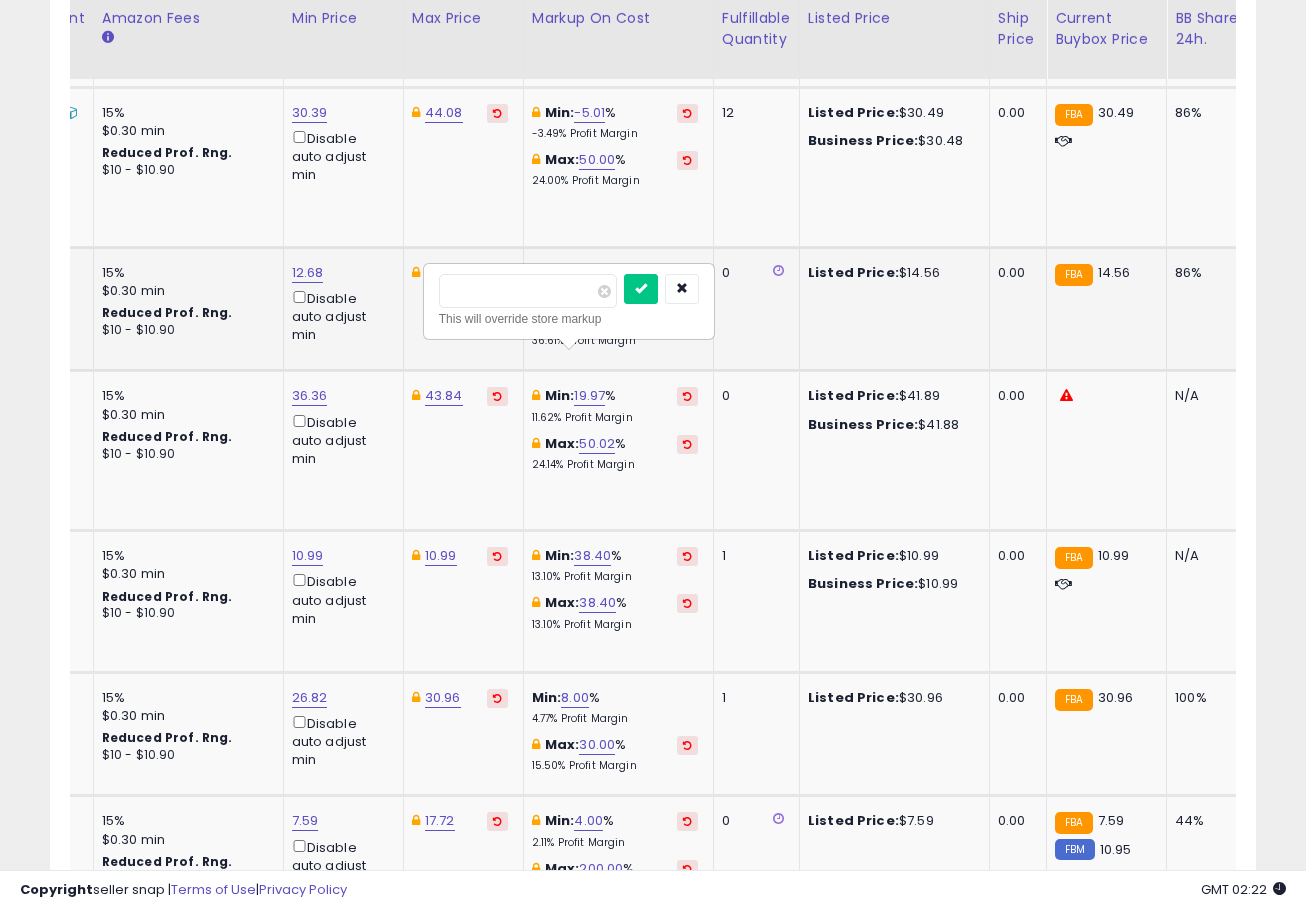 drag, startPoint x: 531, startPoint y: 292, endPoint x: 326, endPoint y: 321, distance: 207.04106 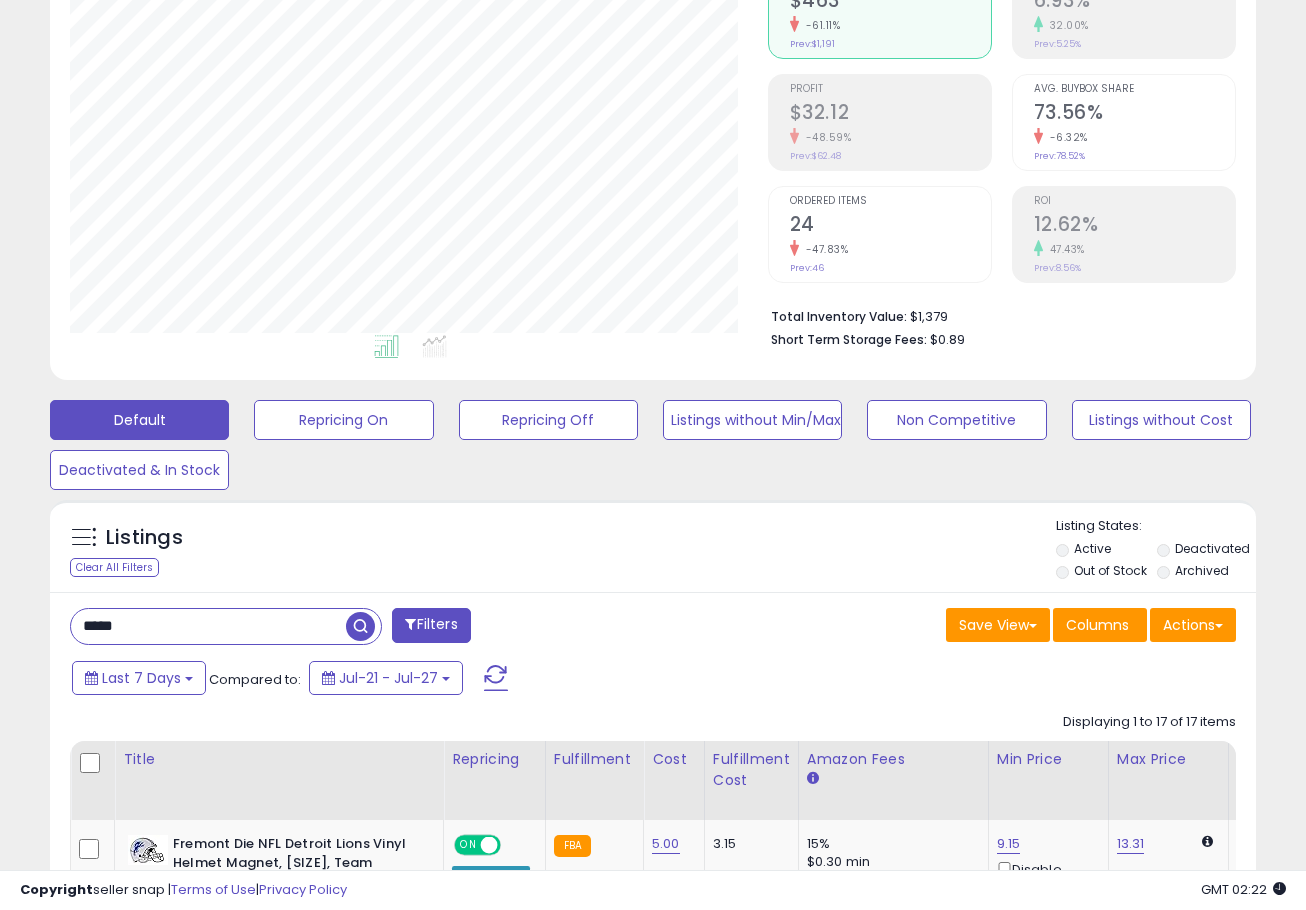click on "**********" at bounding box center (653, 1670) 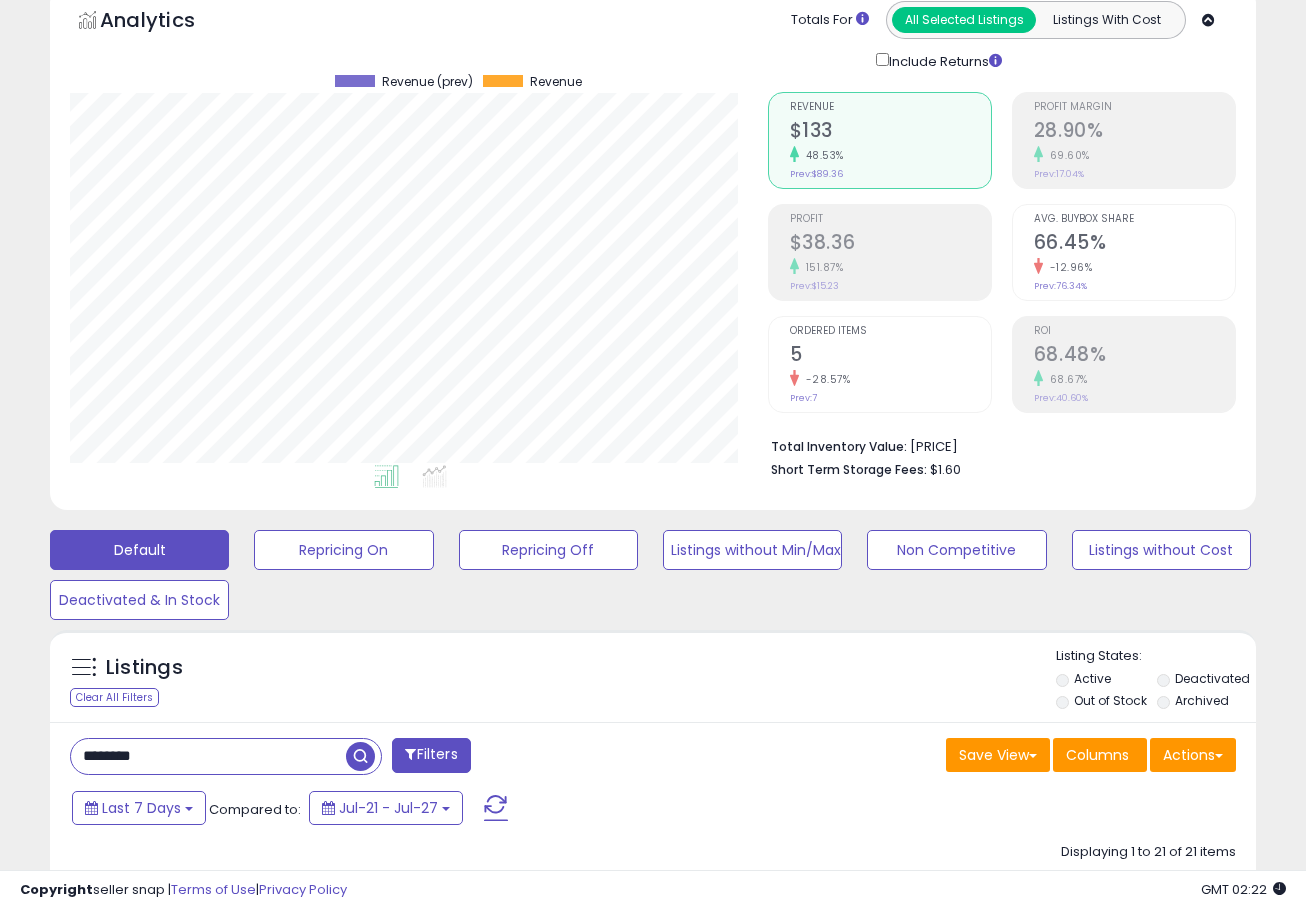 drag, startPoint x: 121, startPoint y: 756, endPoint x: -27, endPoint y: 740, distance: 148.86235 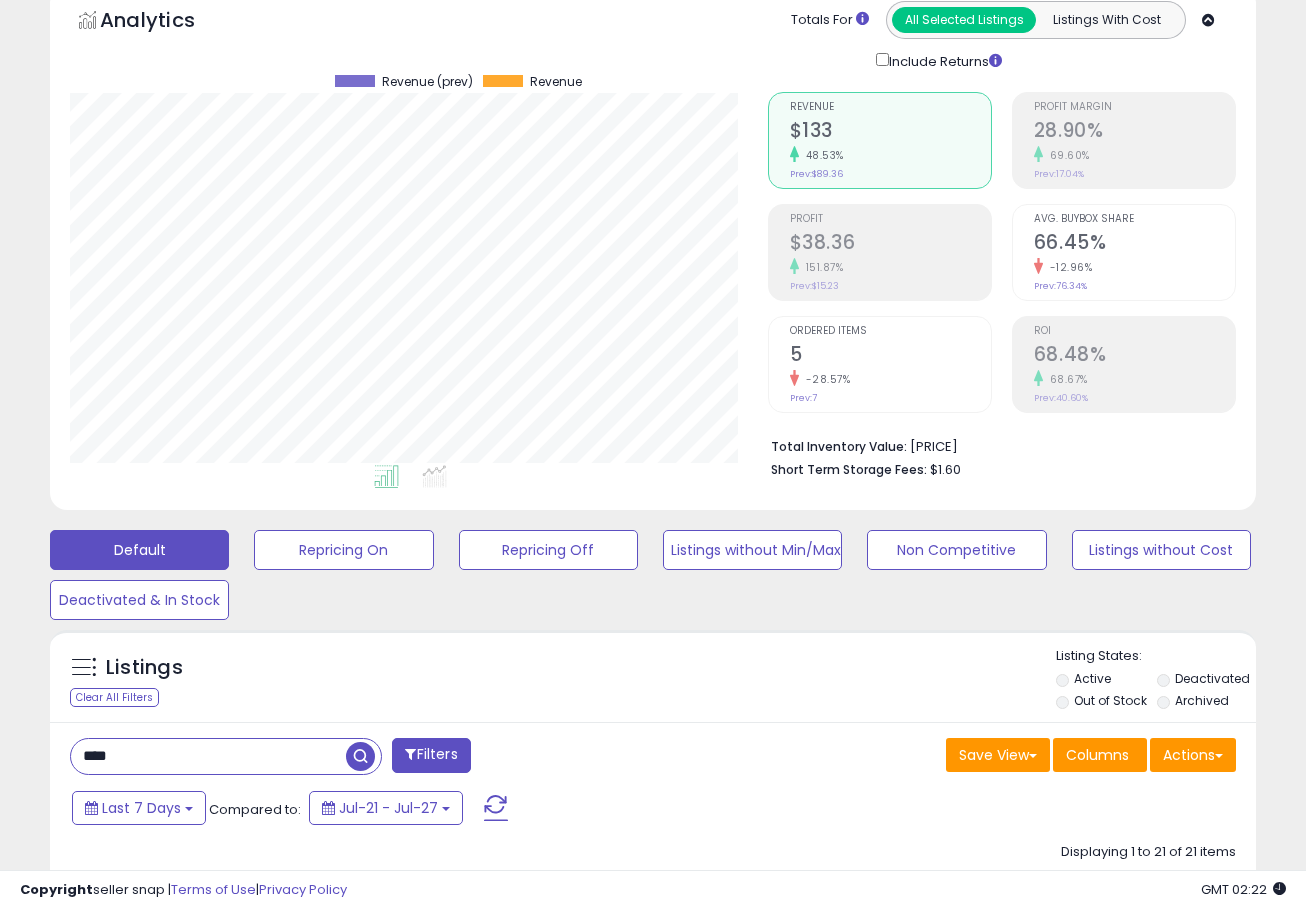 type on "****" 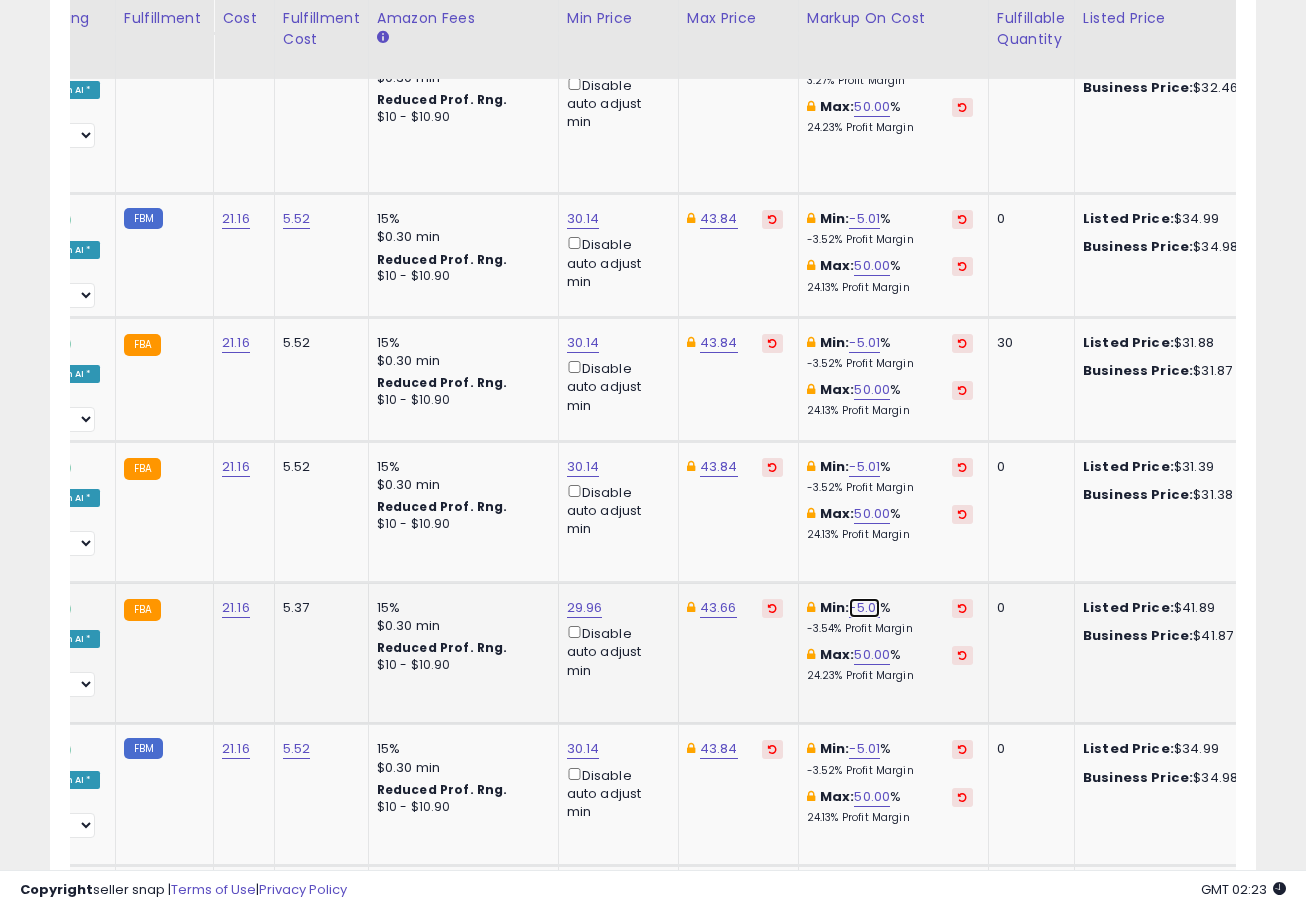 click on "-5.01" at bounding box center [864, 608] 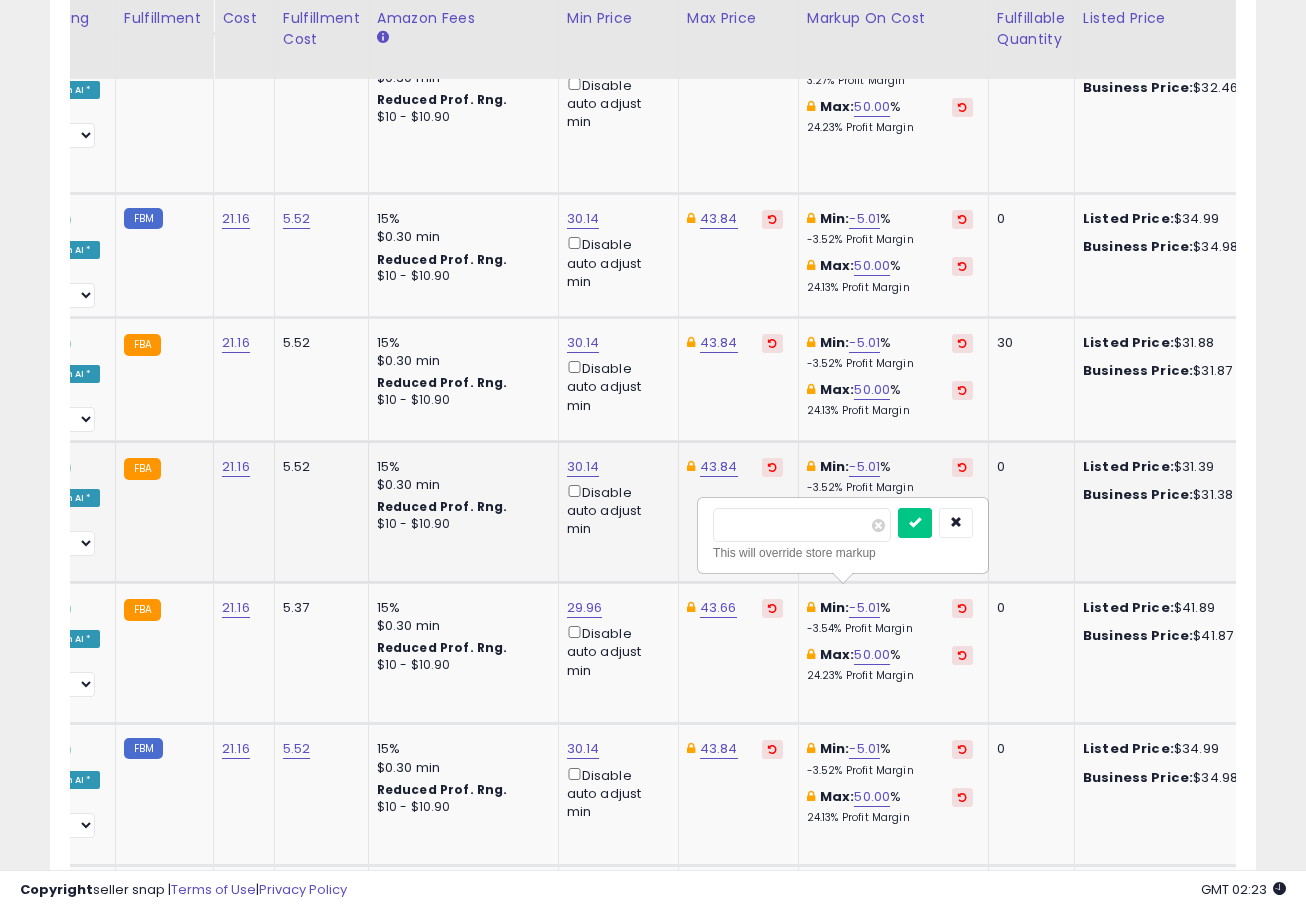 drag, startPoint x: 674, startPoint y: 526, endPoint x: 528, endPoint y: 508, distance: 147.10541 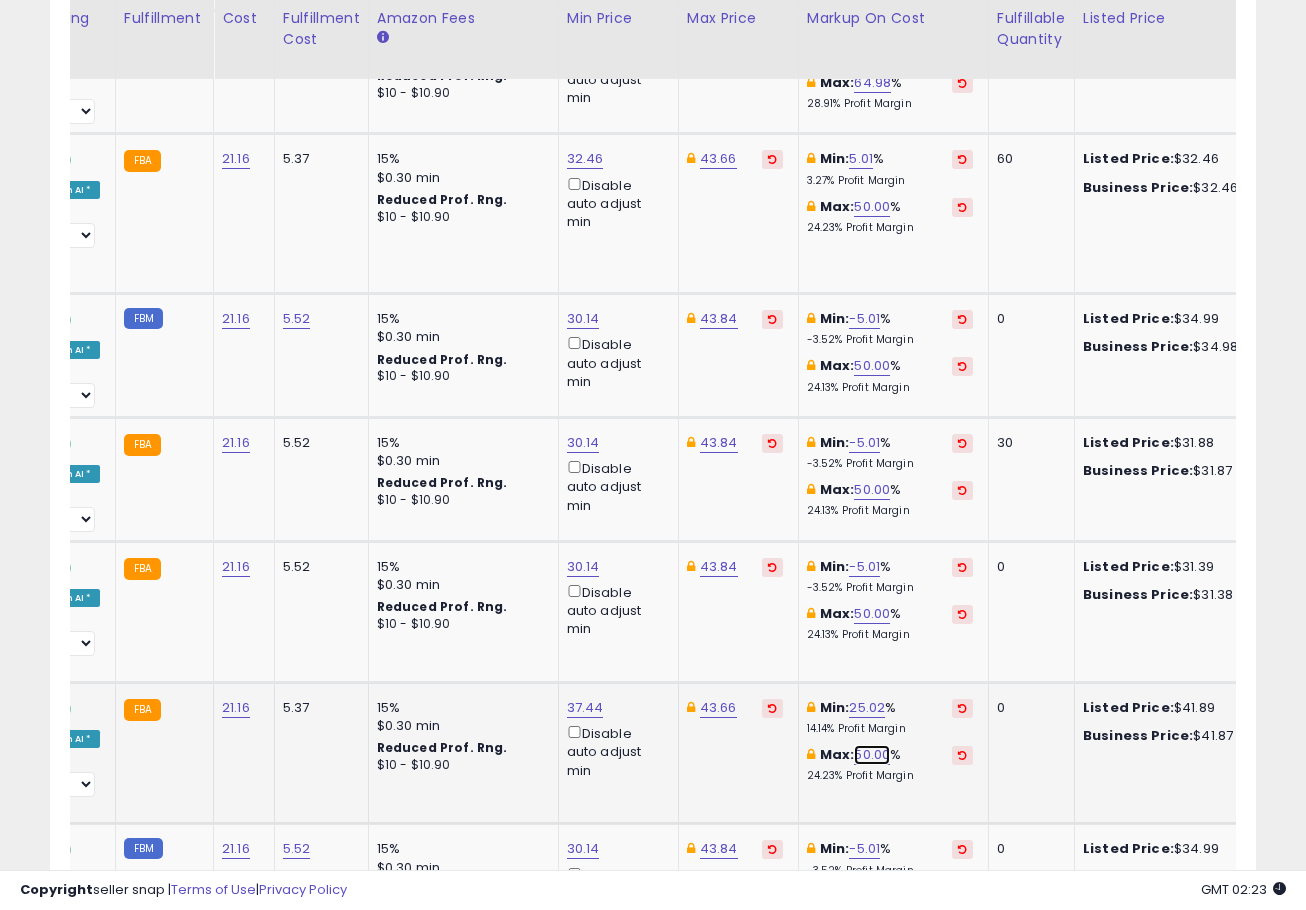 click on "50.00" at bounding box center (872, 755) 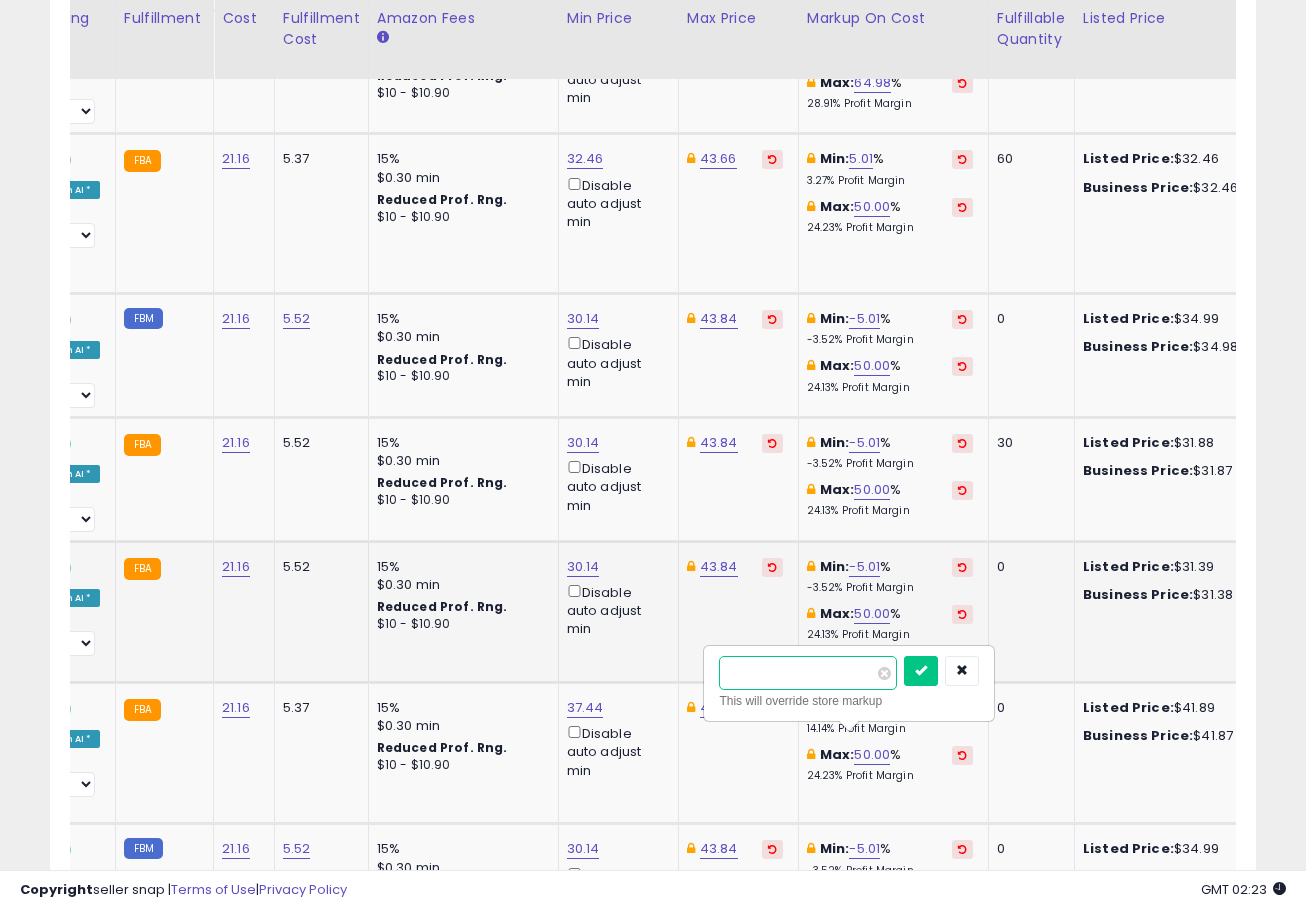 drag, startPoint x: 613, startPoint y: 666, endPoint x: 574, endPoint y: 663, distance: 39.115215 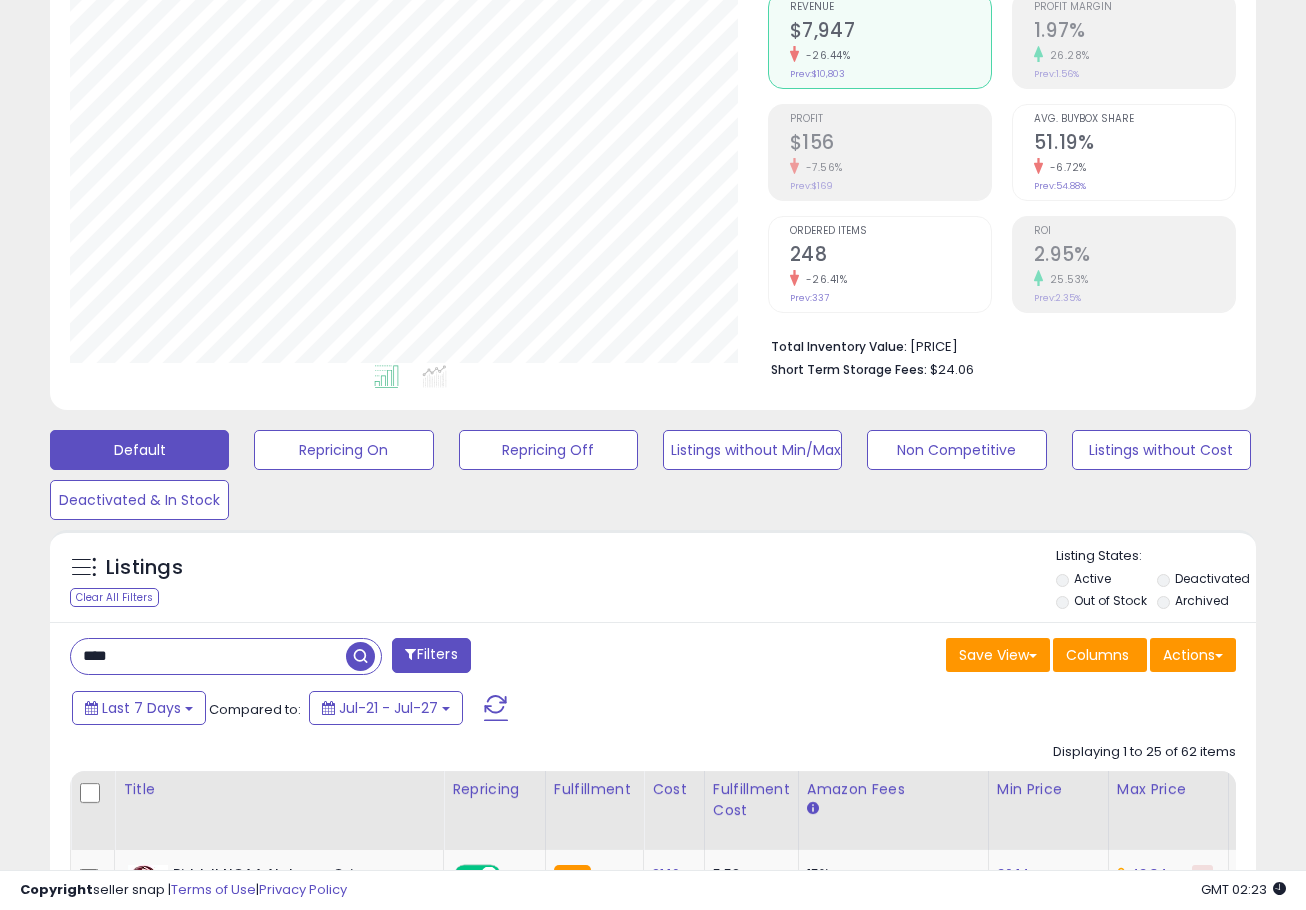 click on "Unable to login
Retrieving listings data..
has not yet accepted the Terms of Use. Once the Terms of Use have been
accepted, you will be able to login.
Logout
Overview
Listings
Help" at bounding box center [653, 255] 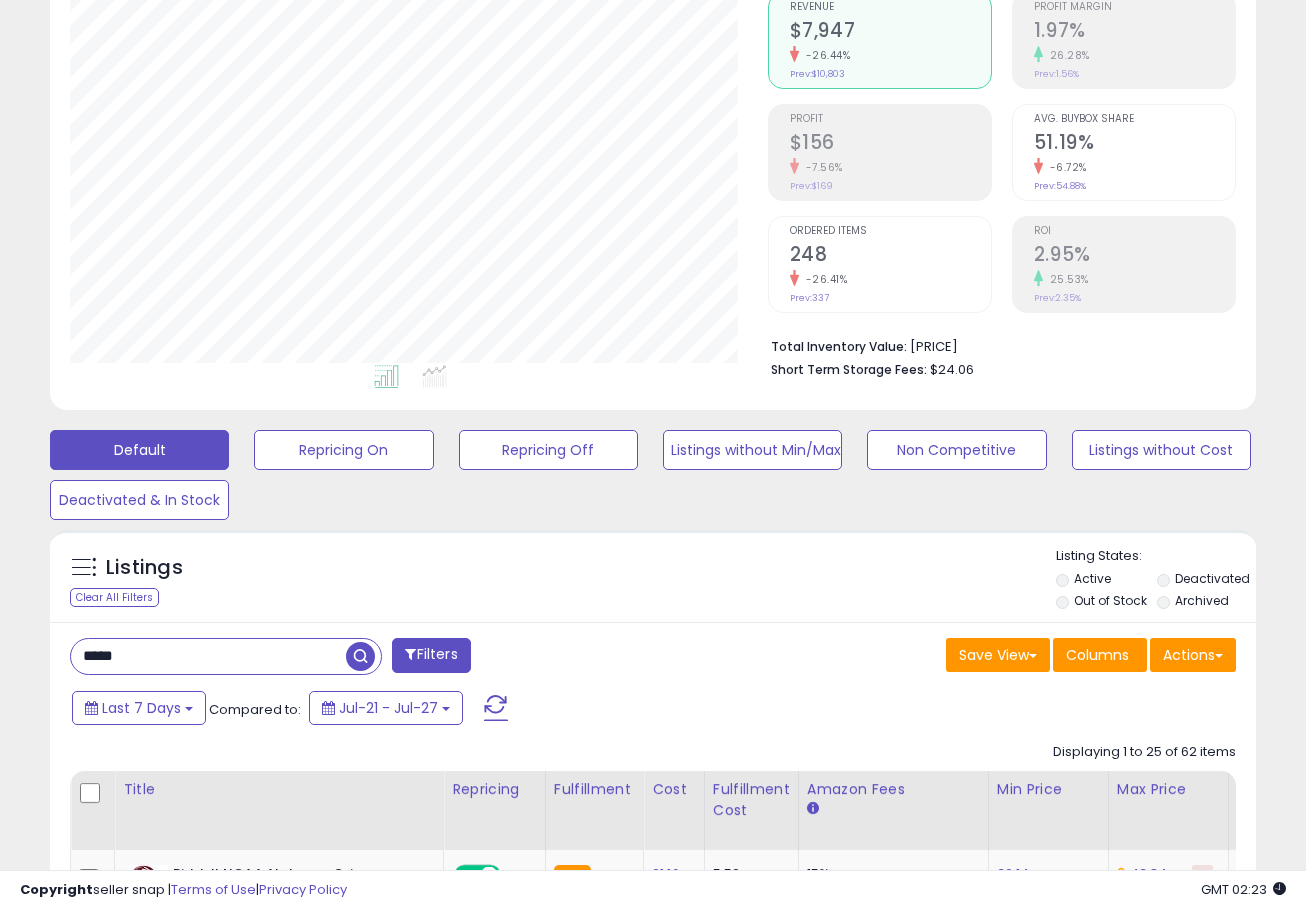type on "*****" 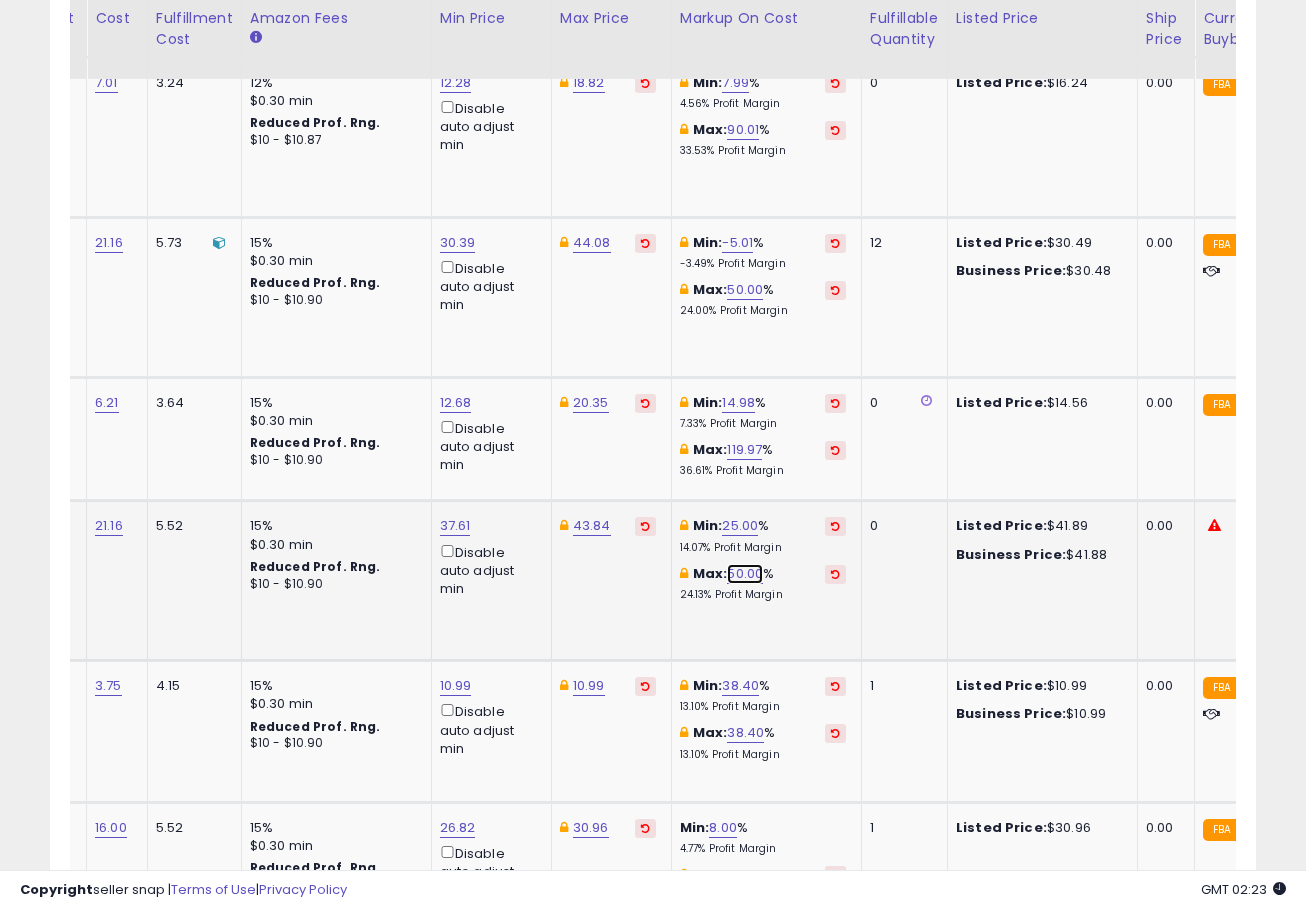 click on "50.00" at bounding box center [745, 574] 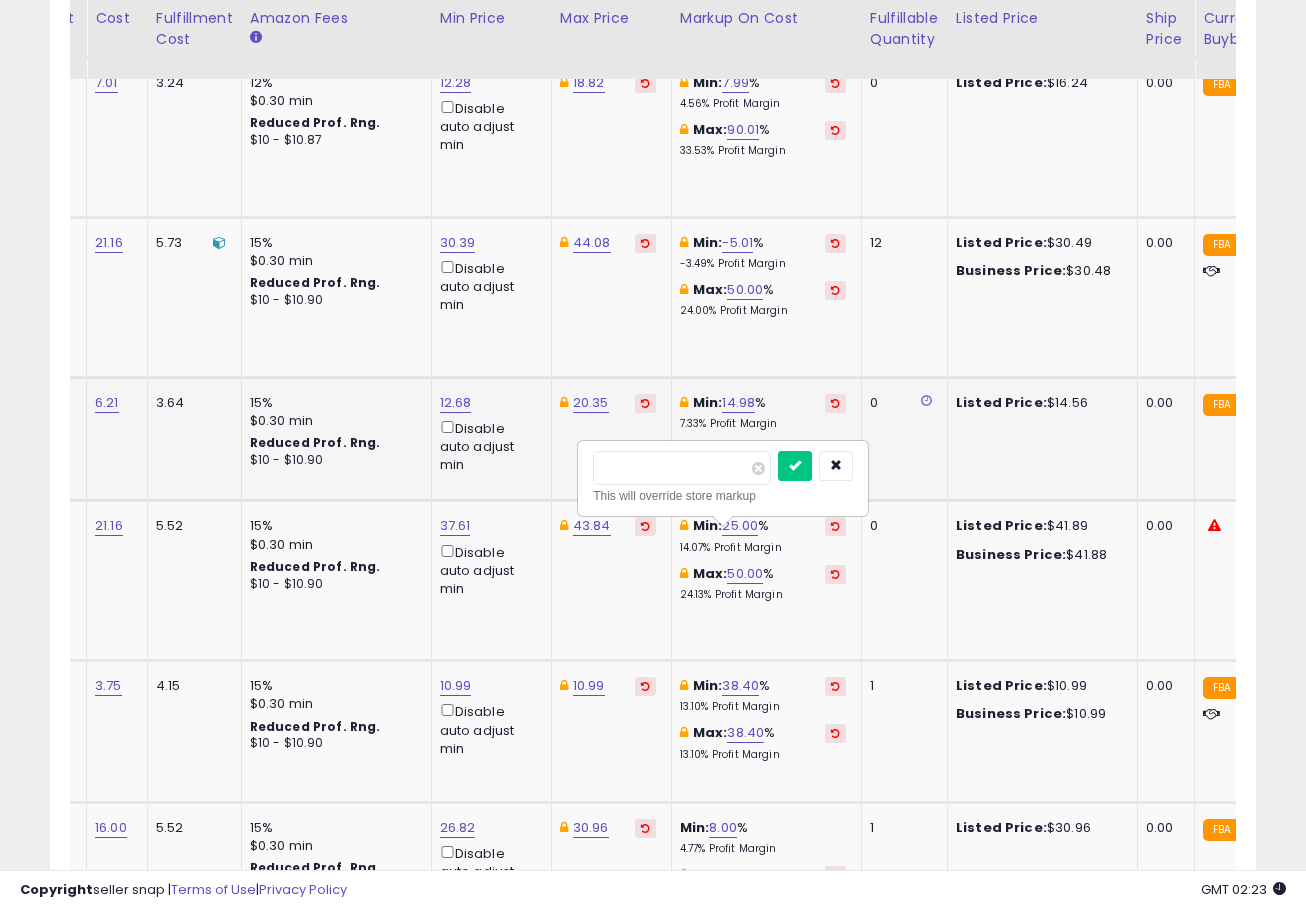 drag, startPoint x: 657, startPoint y: 451, endPoint x: 492, endPoint y: 459, distance: 165.19383 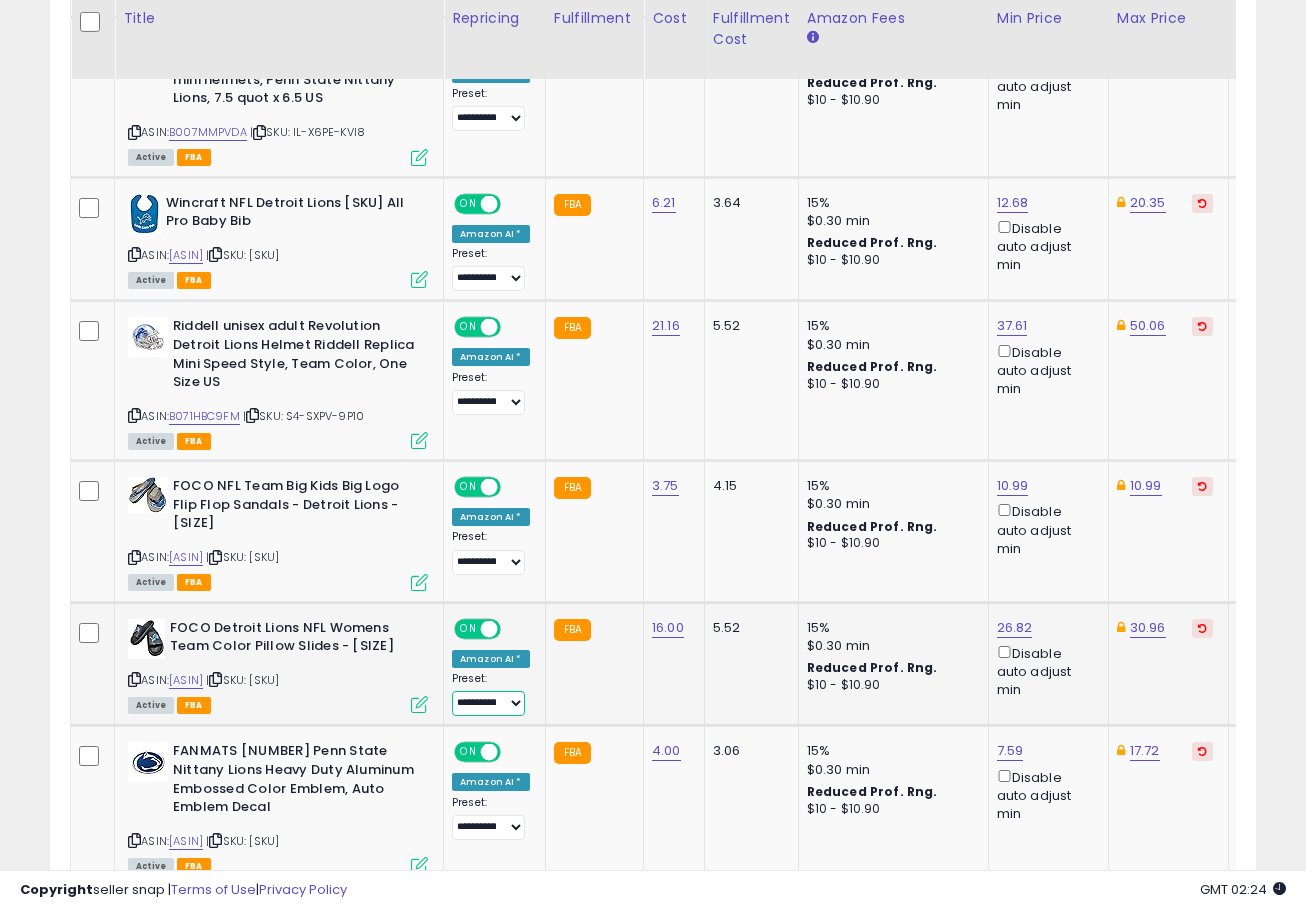click on "**********" at bounding box center [488, 703] 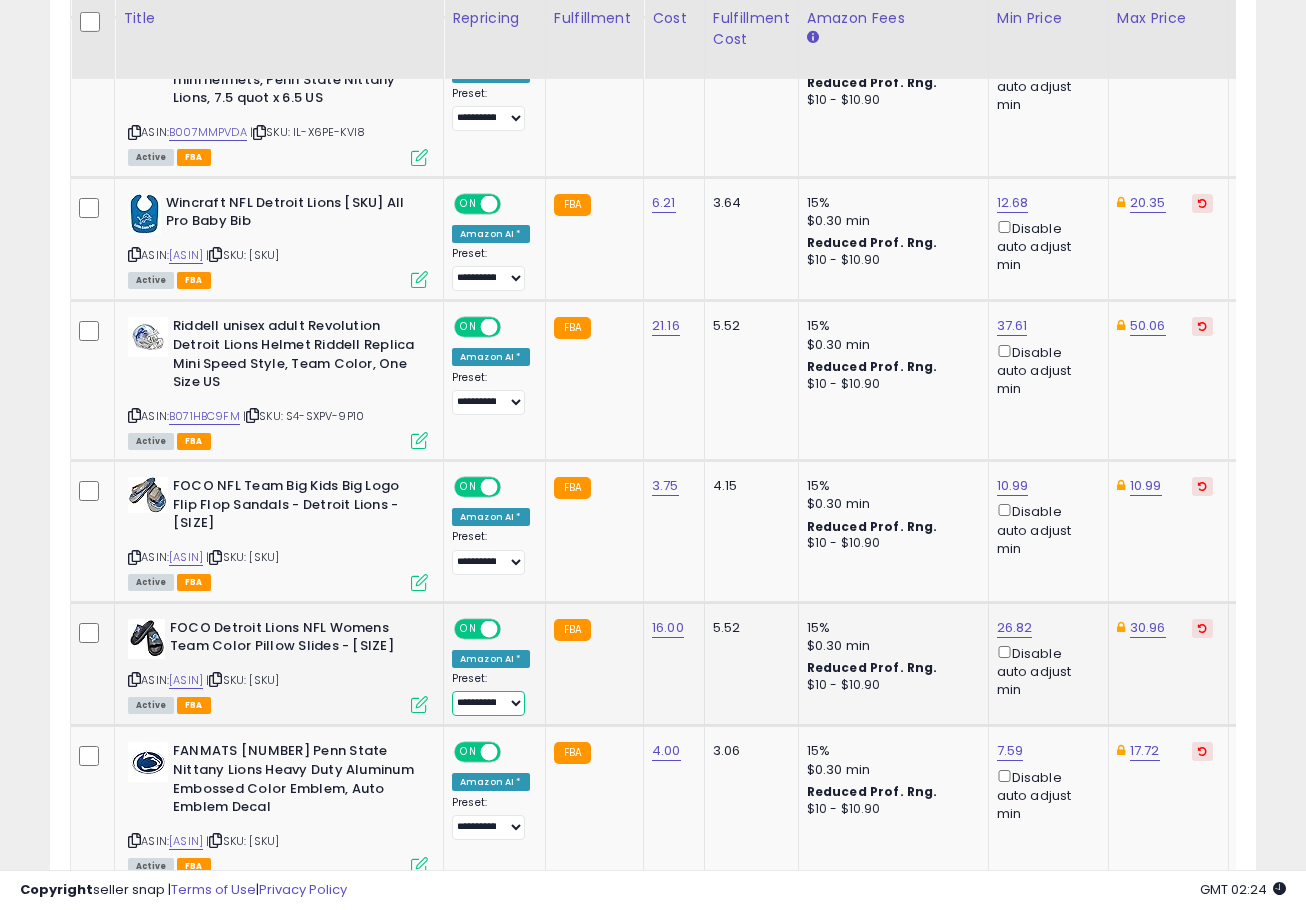 select on "**********" 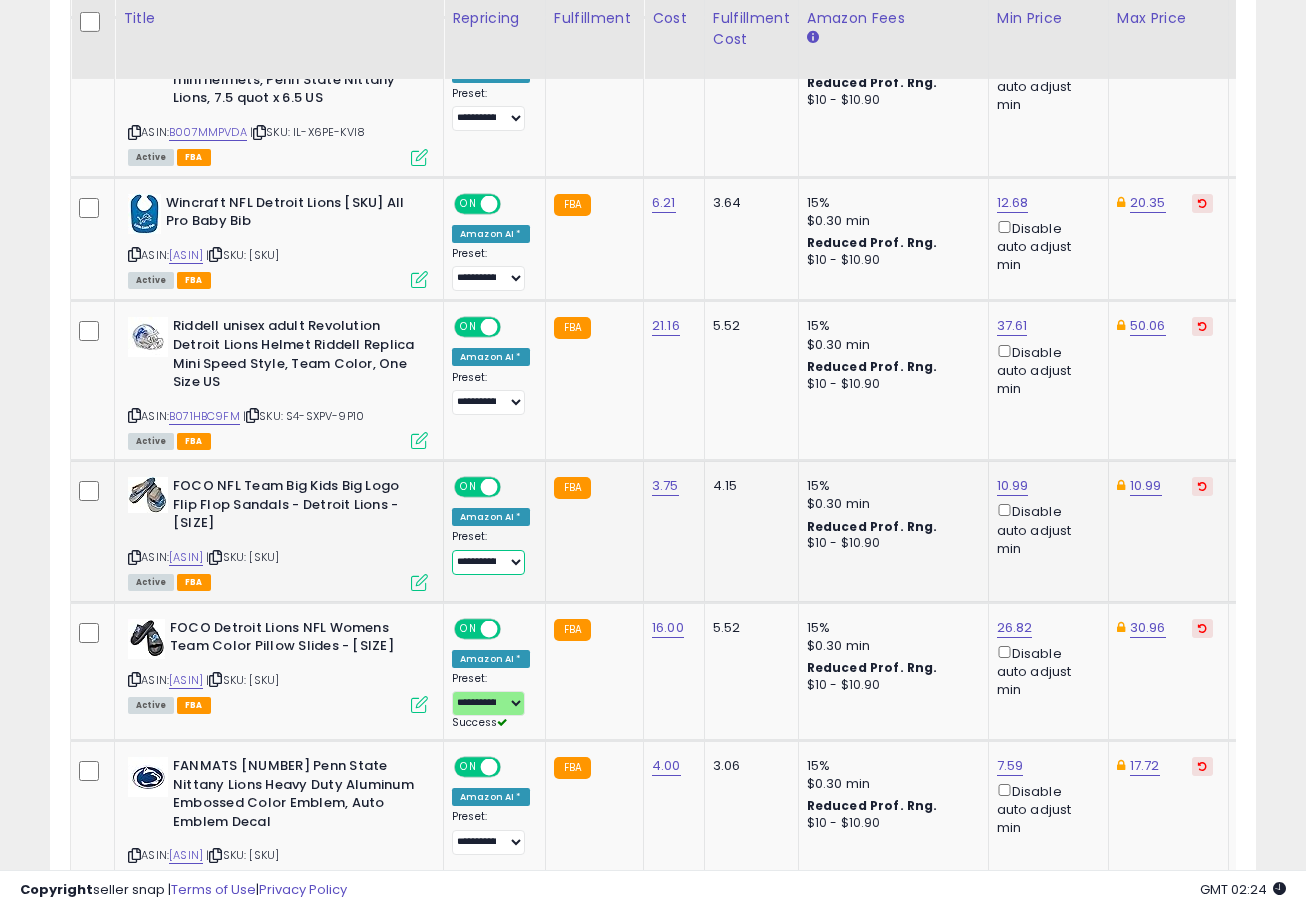 click on "**********" at bounding box center (488, 562) 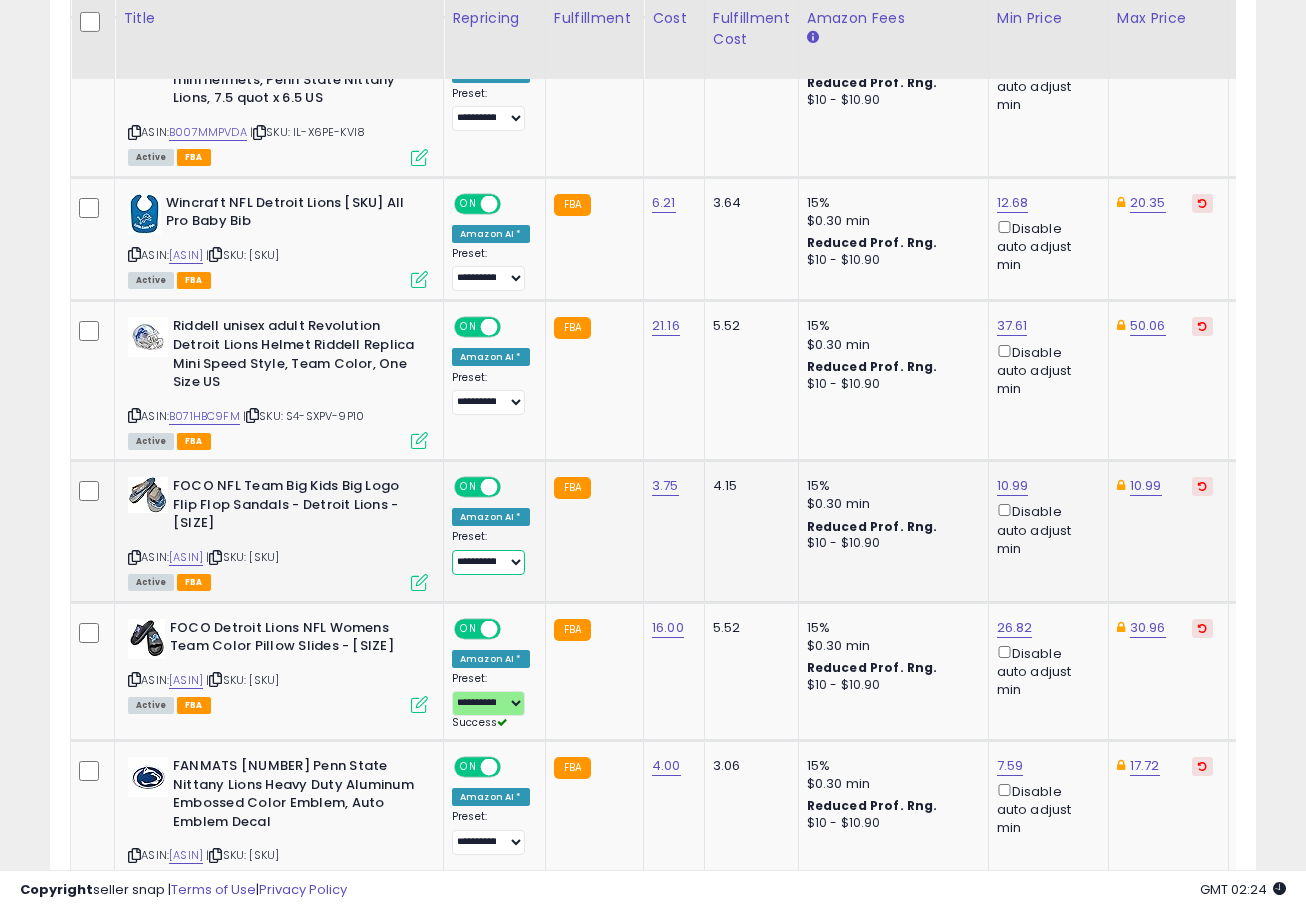 select on "**********" 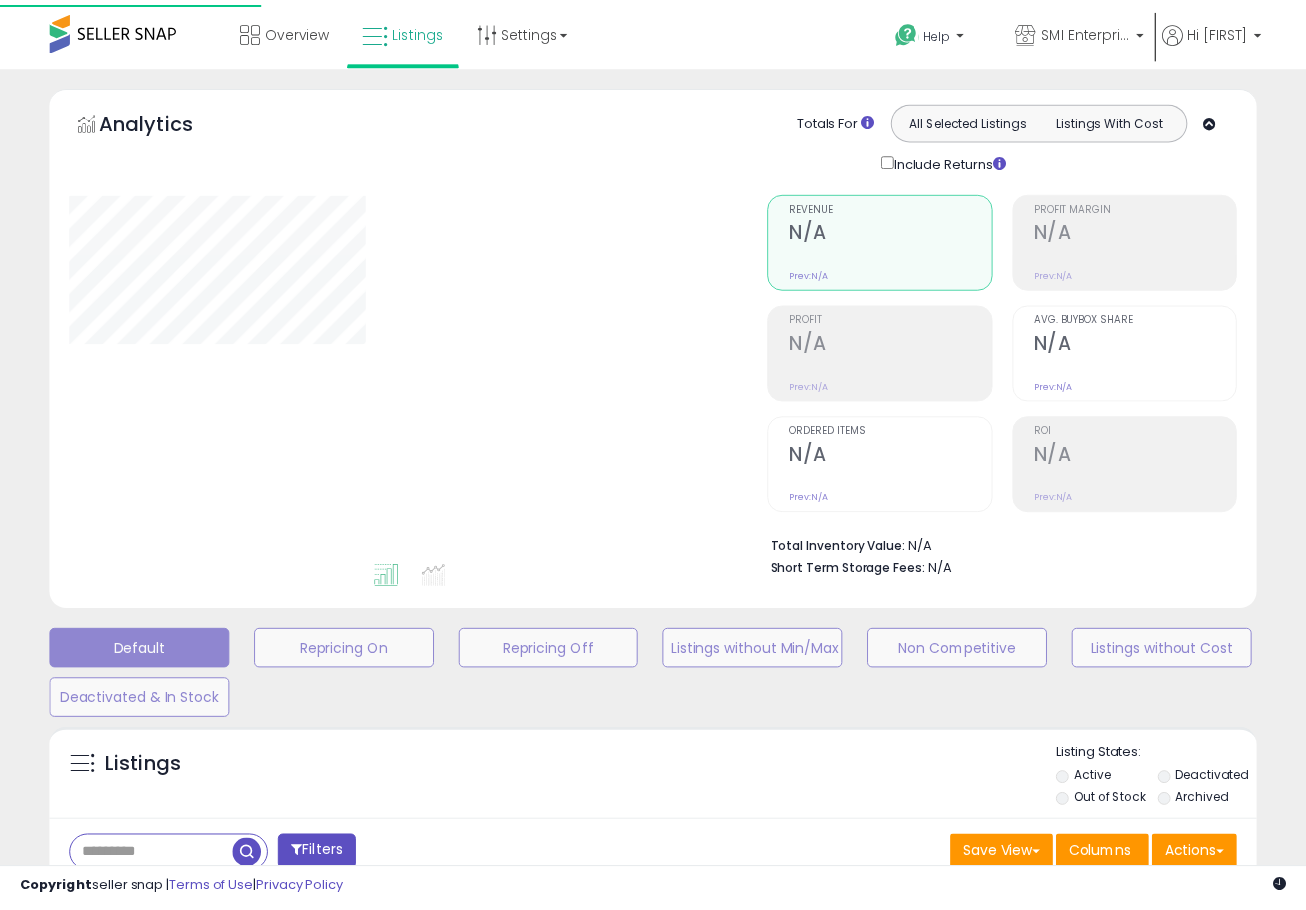 scroll, scrollTop: 331, scrollLeft: 0, axis: vertical 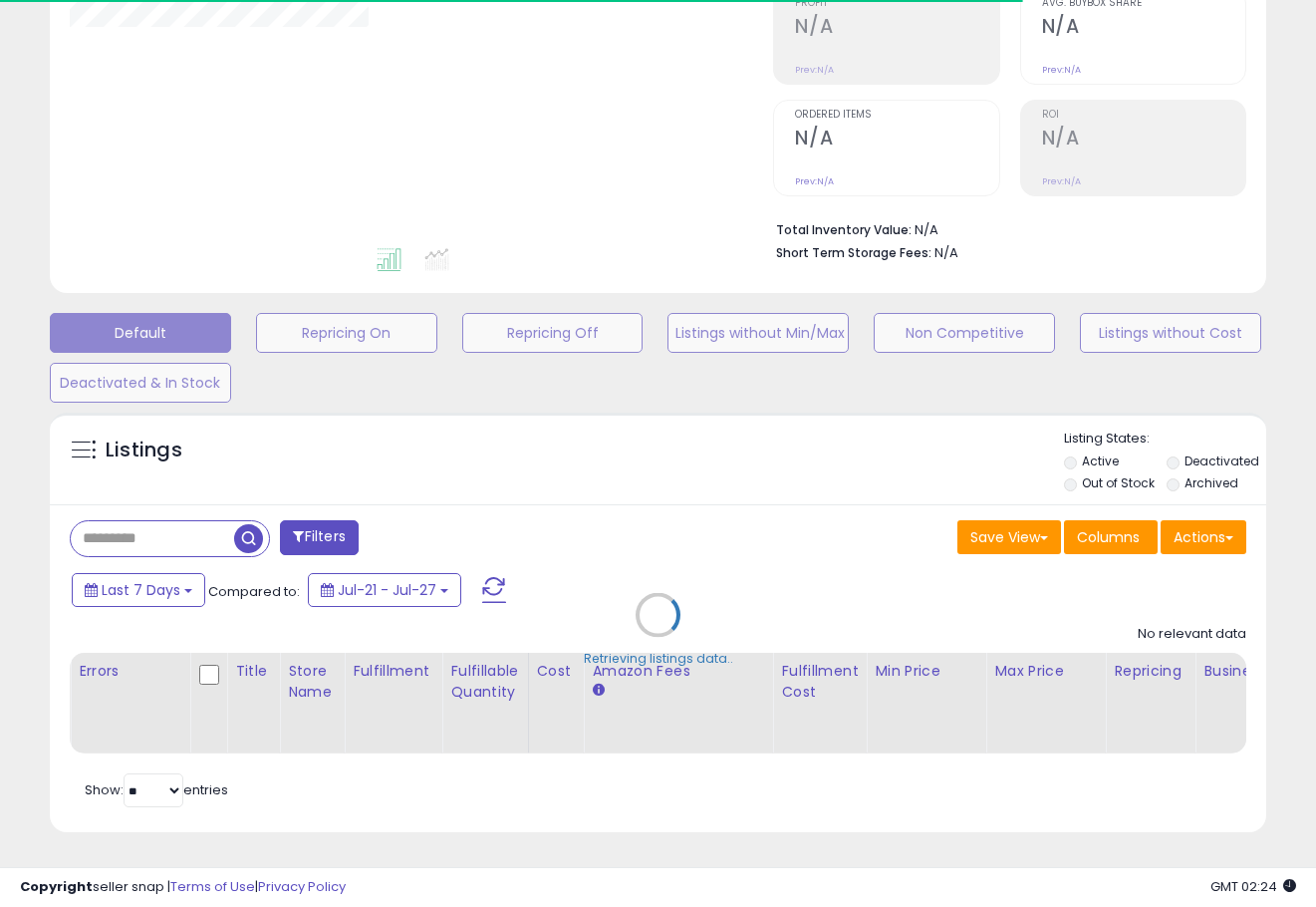 type on "*****" 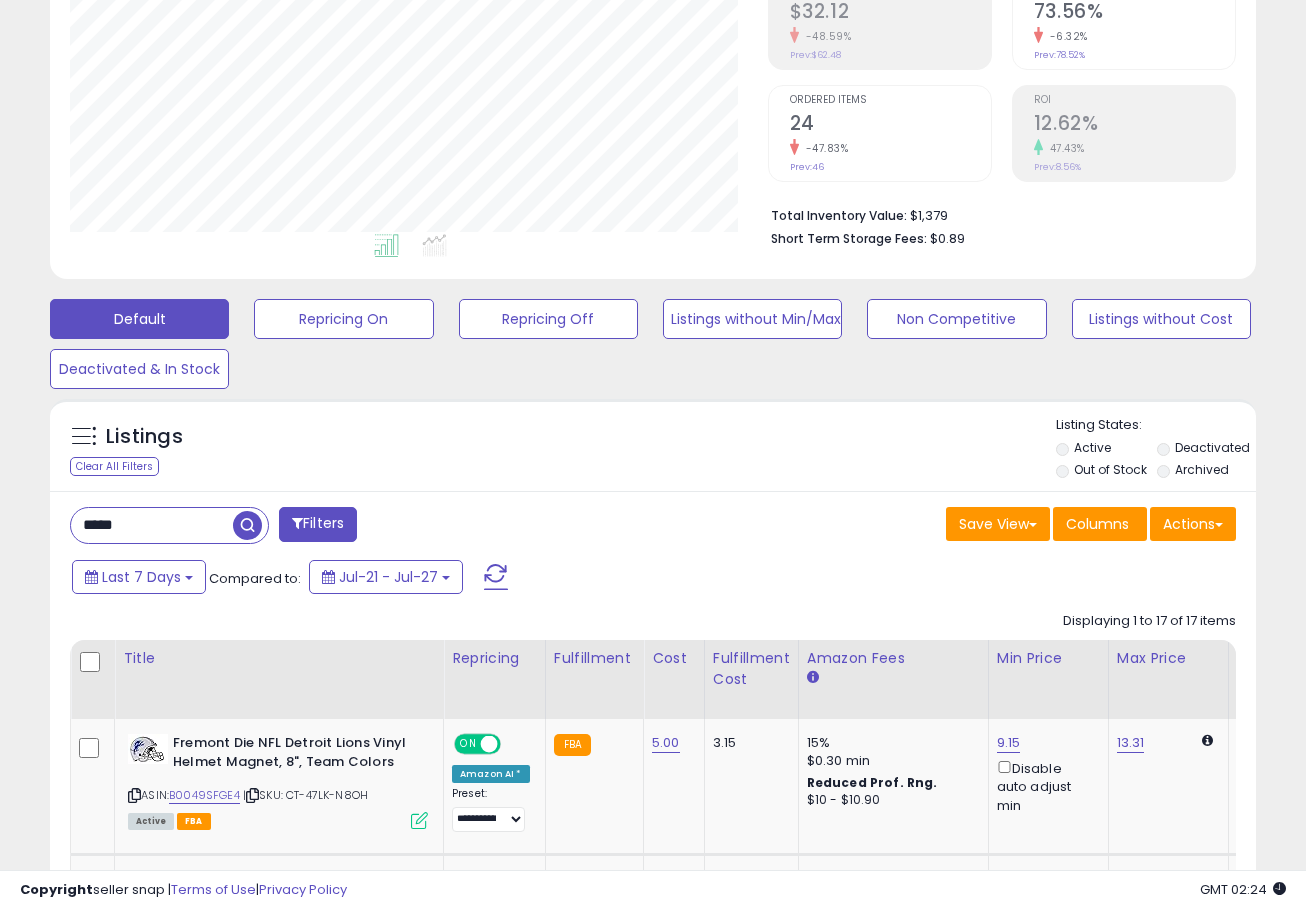 scroll, scrollTop: 999590, scrollLeft: 999302, axis: both 